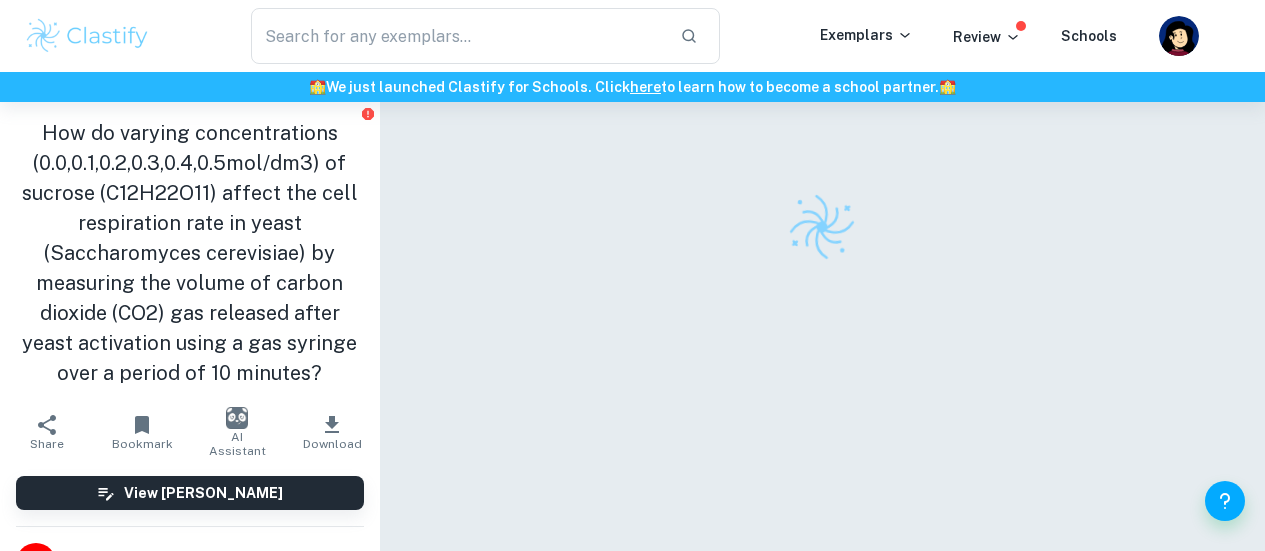 scroll, scrollTop: 0, scrollLeft: 0, axis: both 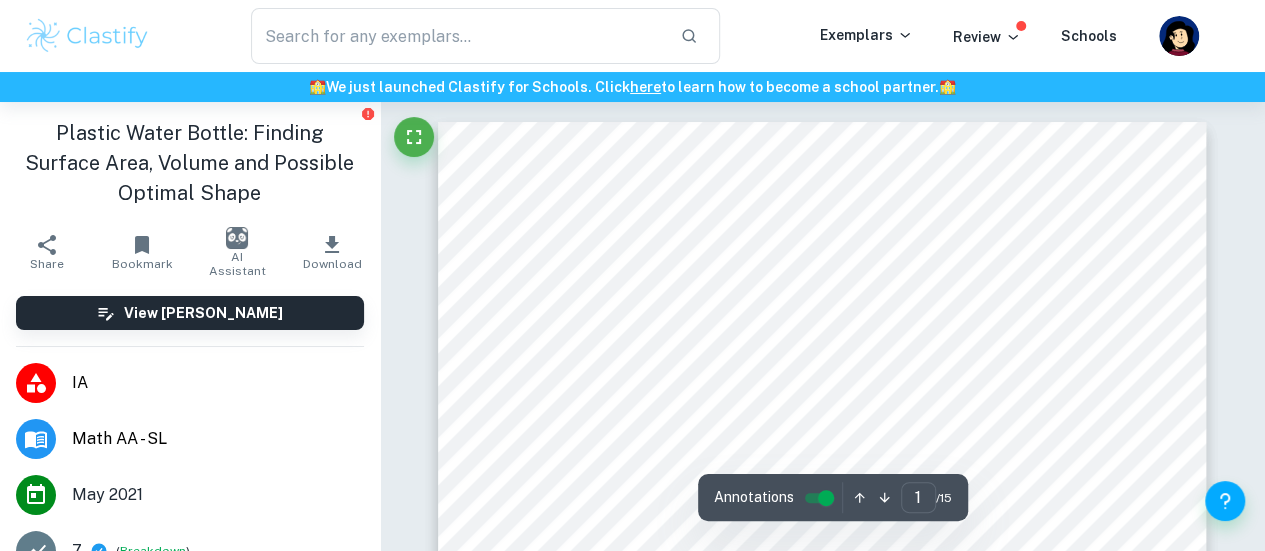 drag, startPoint x: 185, startPoint y: 1, endPoint x: 739, endPoint y: 247, distance: 606.1617 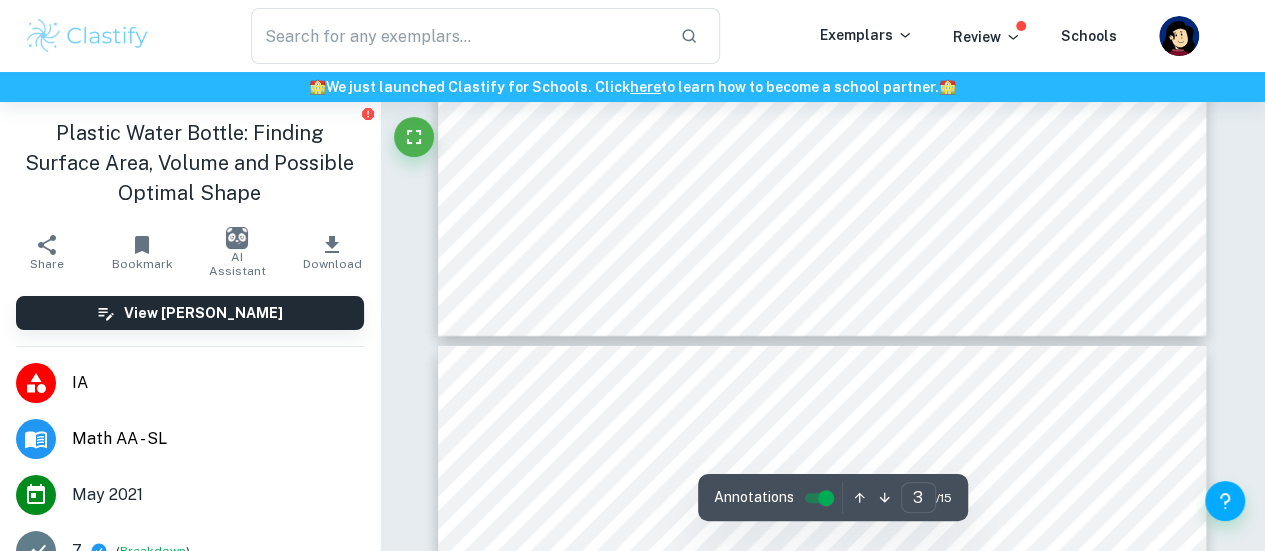 type on "4" 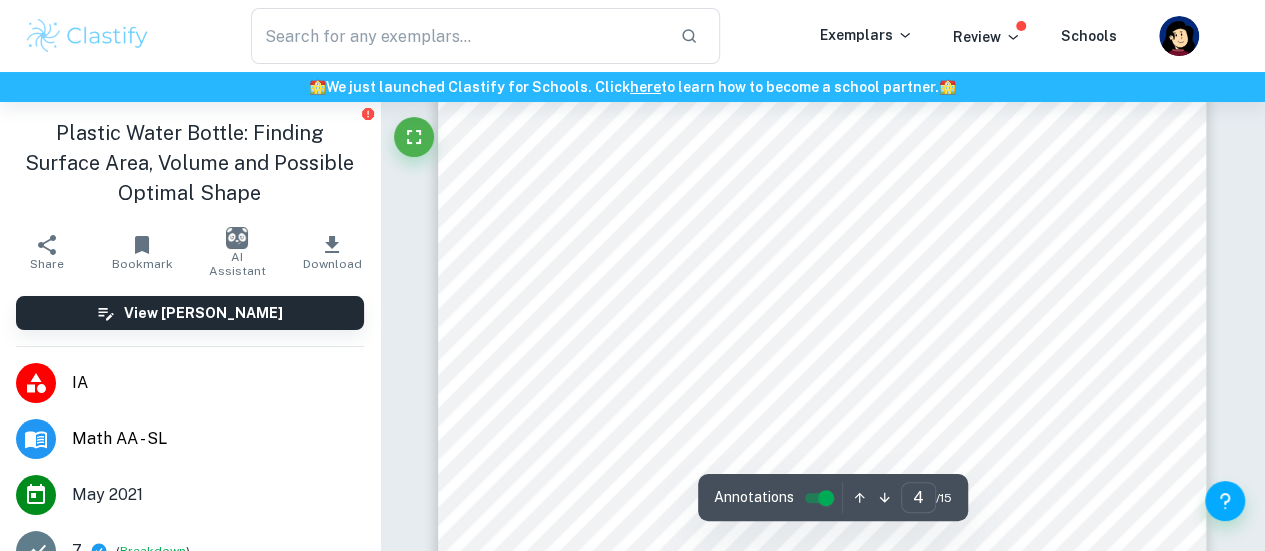 scroll, scrollTop: 3790, scrollLeft: 0, axis: vertical 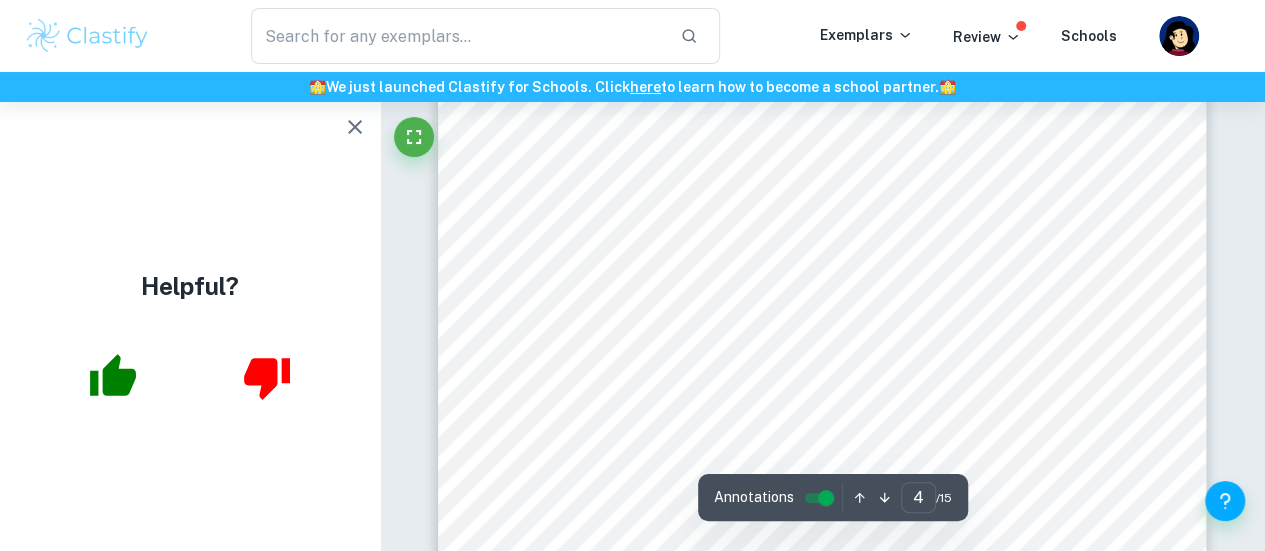 click on "4 The coordinates for each point as well as the functions to which they belong can be seen in Table 1 below. Each coordinate is approximated to 4 d.p.: Table 1. Coordinates of the points placed onto the contour of the water bottle seen in Figure 3, as well as, functions to which they belong. Function   Point   X coordinate   Y coordinate y = f 1 (x) A   0   2.7543 B   1.7235   3.1225 C   3.6507   3.0314 y = f 2 (x) C   3.6507   3.0314 D   5.2967   2.7468 E   7.1047   2.3442 y = f 3 (x) E   7.1047   2.3442 F   8.0814   2.6197 G   9.0000   3.0000 H   9.8352   2.9915 y = f 4 (x) H   9.8352   2.9915 I   11.8303   3.0558 J   14.2968   3.1047 y = f 5 (x) J   14.2968   3.1047 K   16.7392   2.6180 L   18.1964   1.2700 y = f 6 (x)   L   18.1964   1.2700 M   18.5627   1.2592 Then, I can find the equations of the functions, as I have the coordinates of points which belong to the functions. y = f 1 (x) function It is assumed that y = f 1 (x) is a parabola. The general formula for quadratic functions is as follows: &" at bounding box center [822, 288] 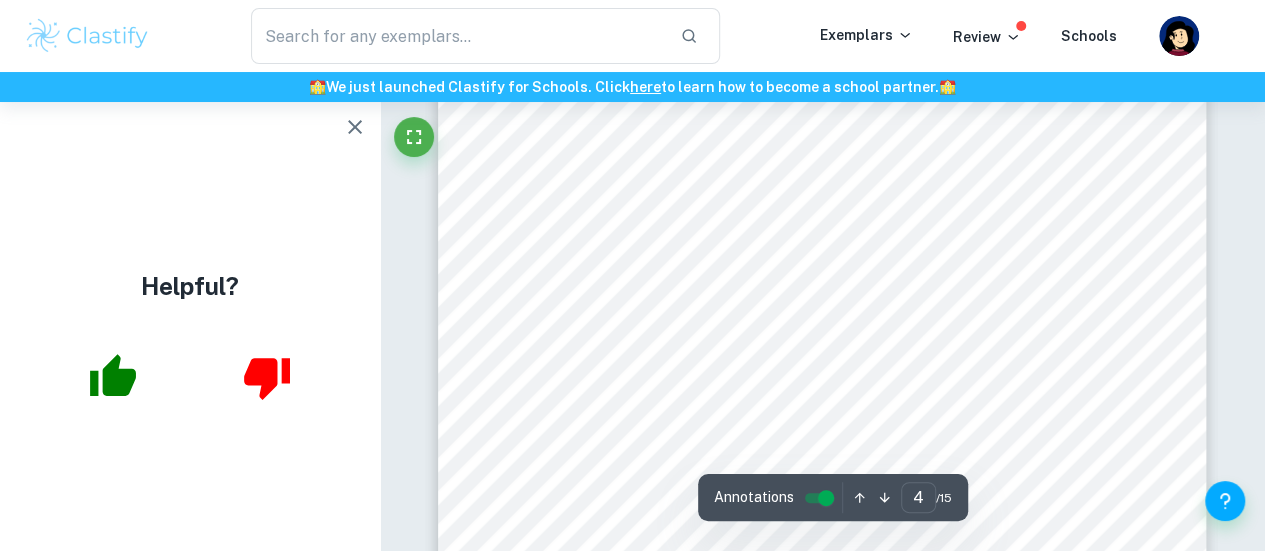 scroll, scrollTop: 3889, scrollLeft: 0, axis: vertical 